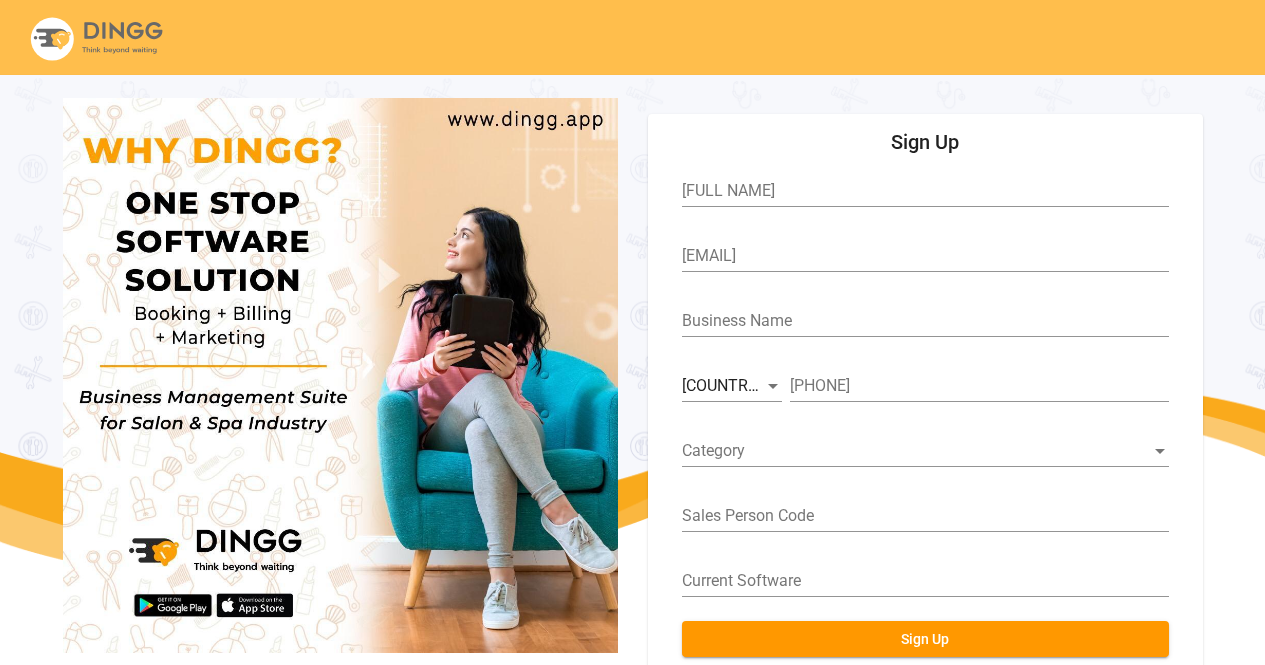 scroll, scrollTop: 74, scrollLeft: 0, axis: vertical 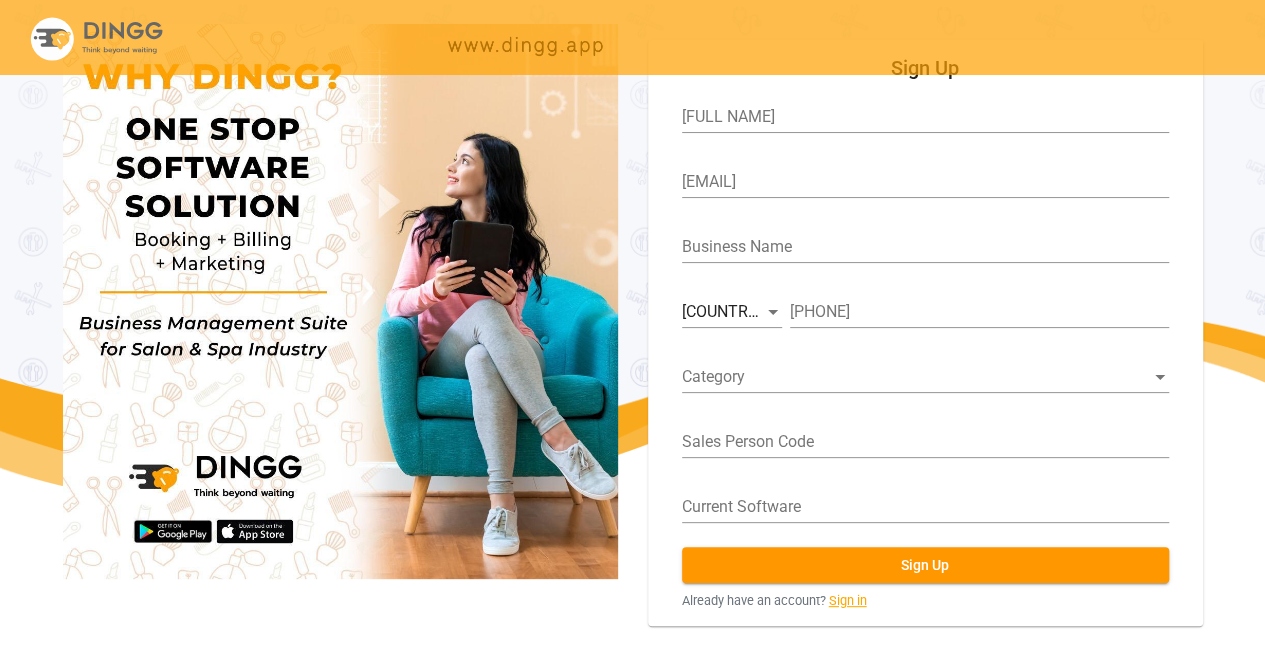 click on "Sign in" at bounding box center (848, 600) 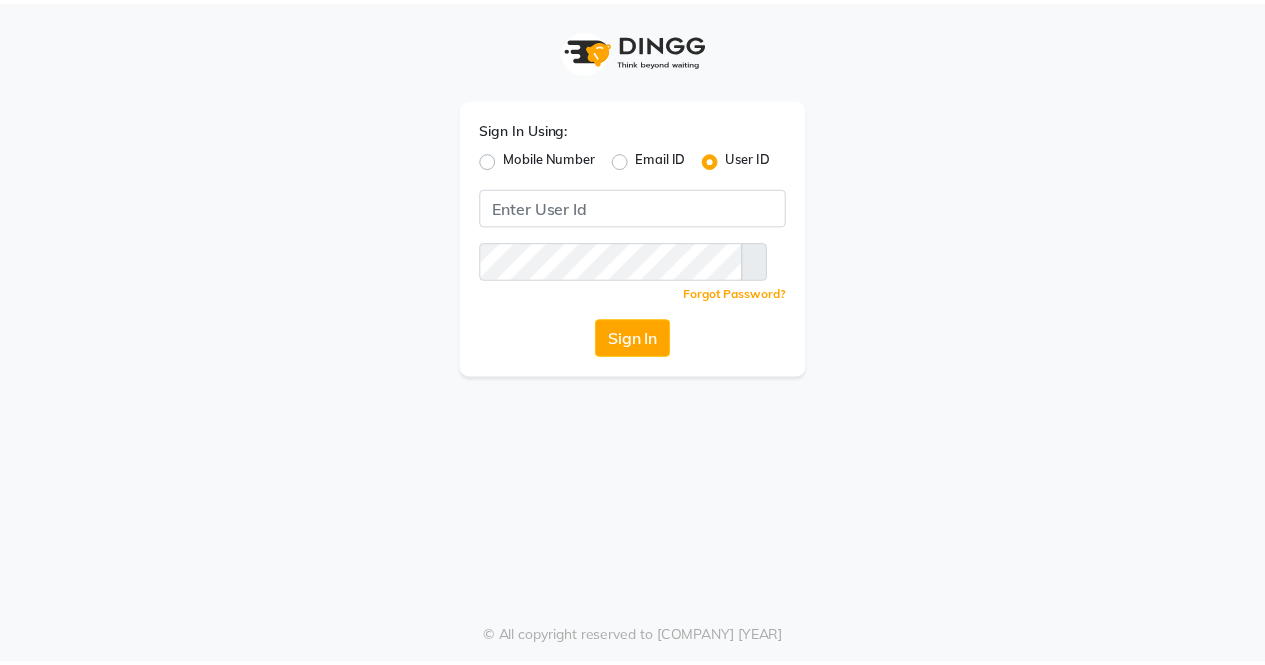 scroll, scrollTop: 0, scrollLeft: 0, axis: both 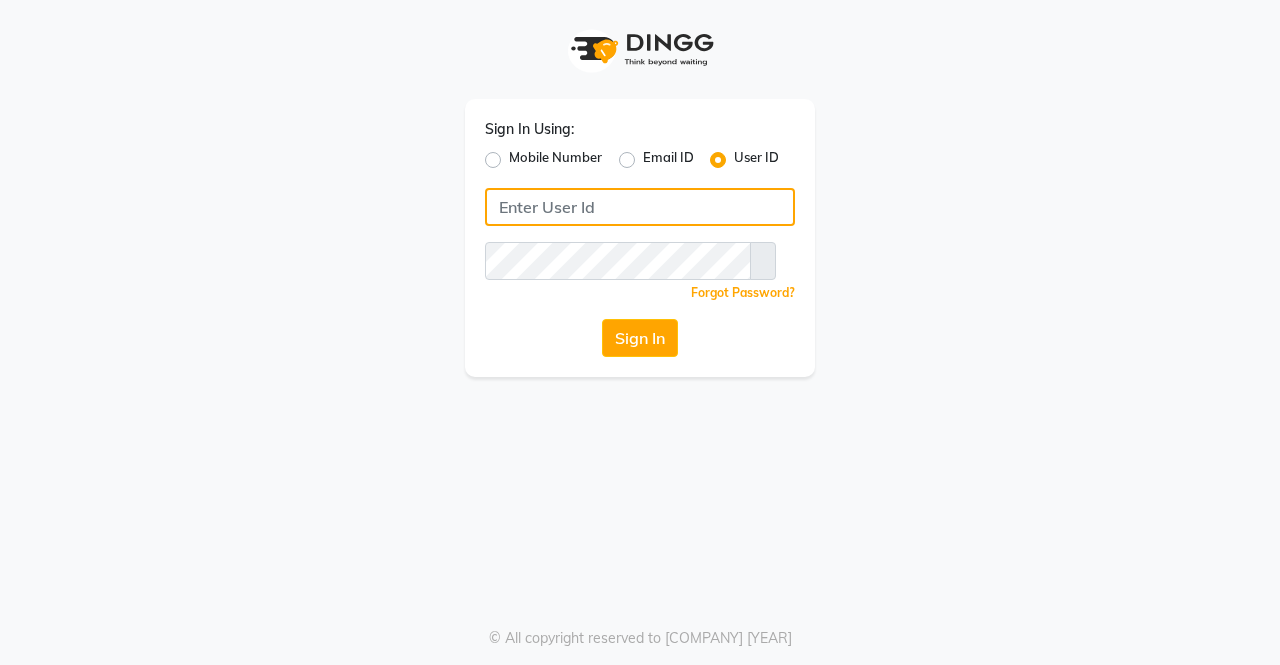 click at bounding box center (640, 207) 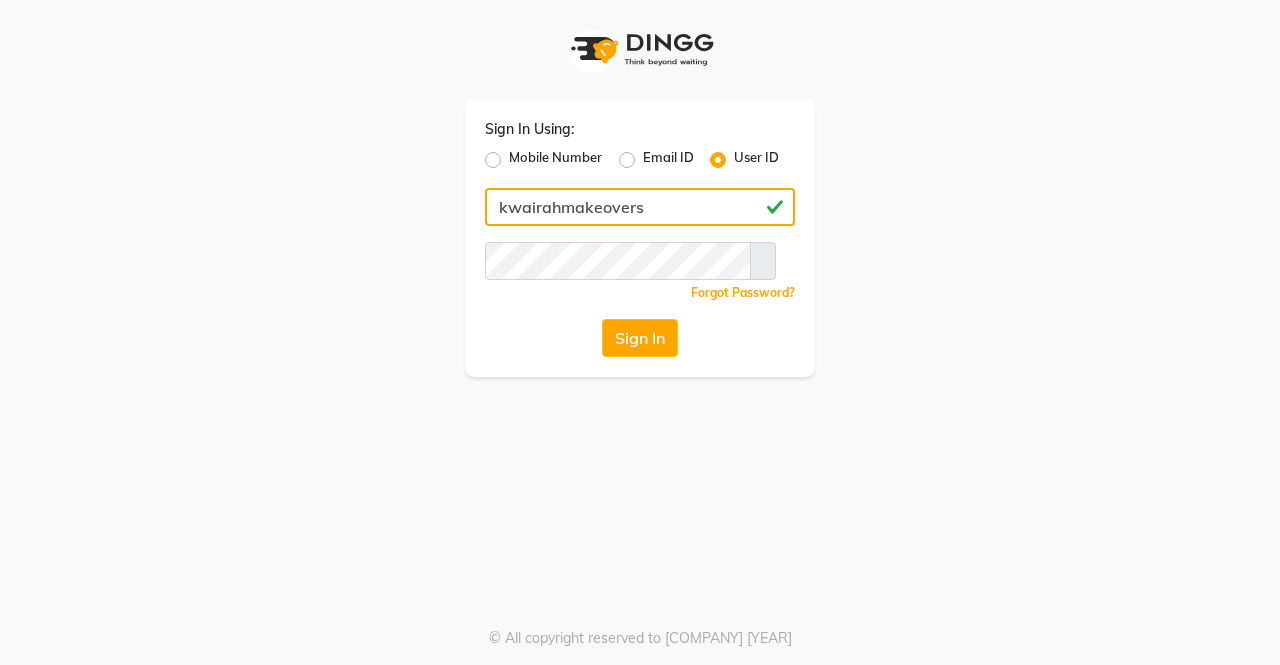 type on "kwairahmakeovers" 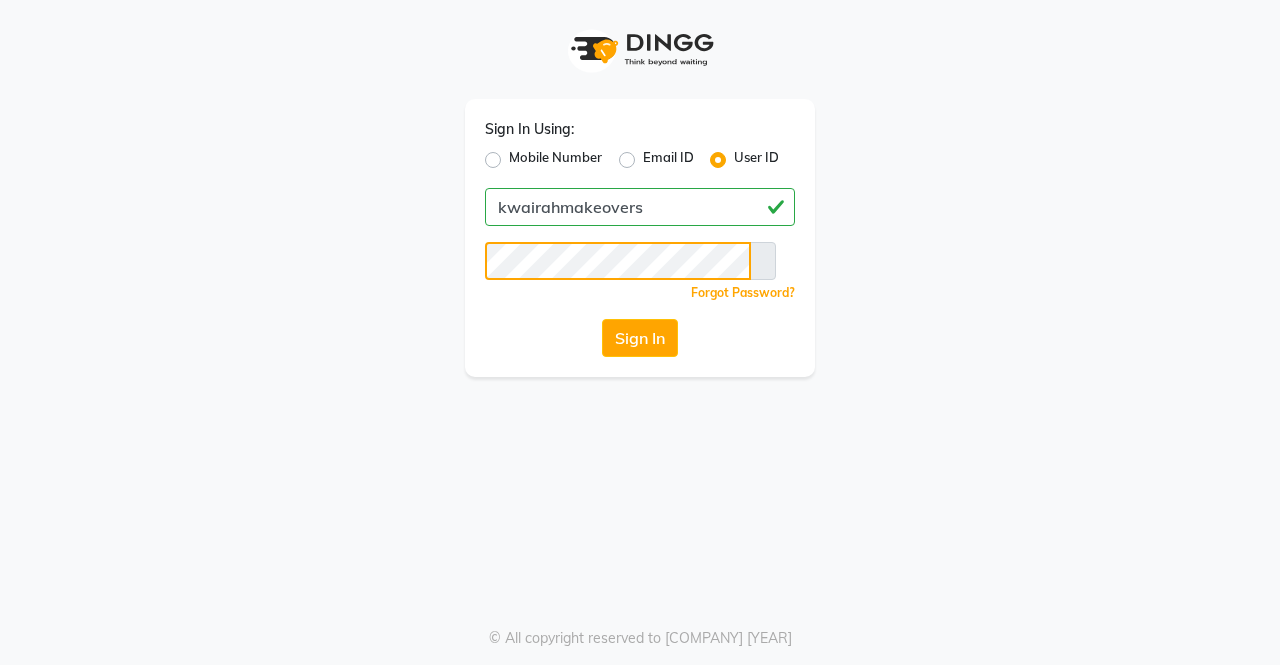 click on "Sign In" at bounding box center (640, 338) 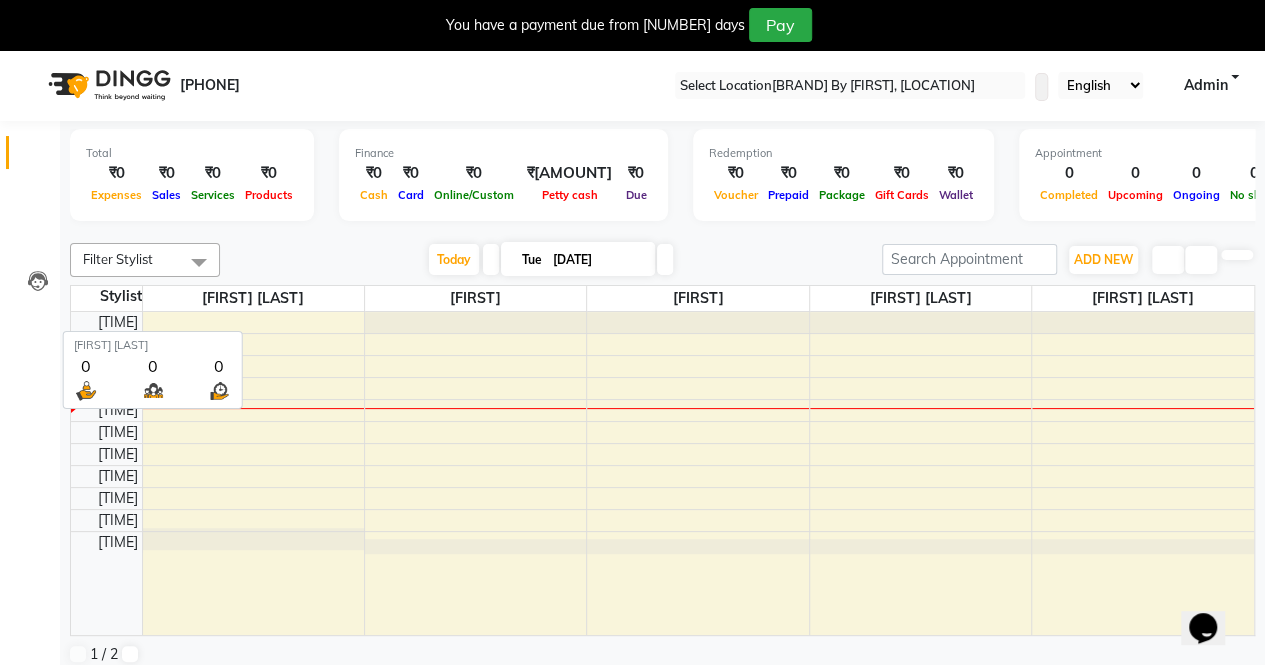 scroll, scrollTop: 0, scrollLeft: 0, axis: both 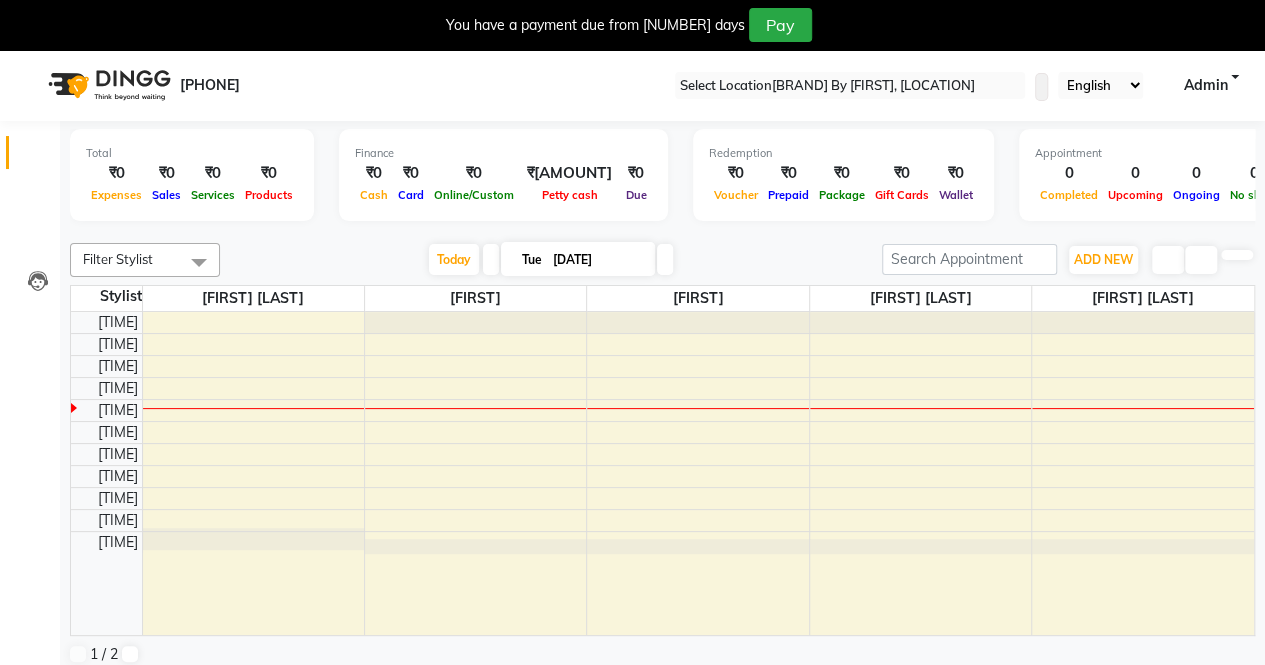 click at bounding box center (1249, 8) 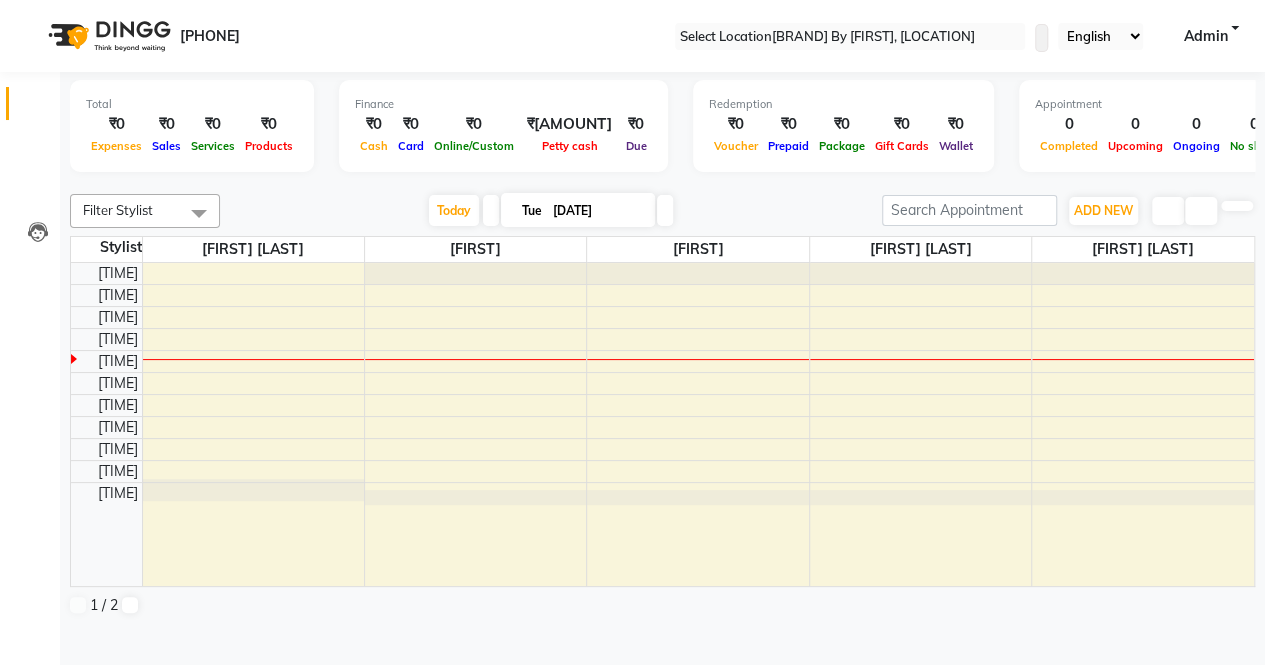 click at bounding box center [1041, 38] 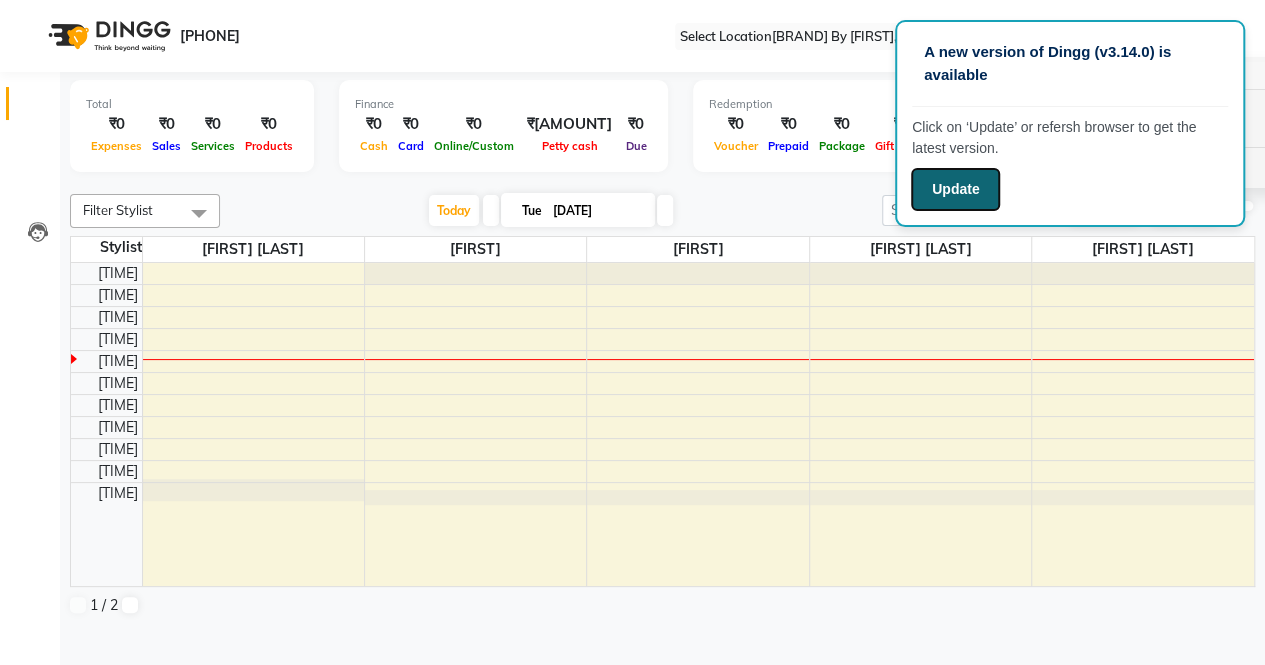 click on "Update" at bounding box center (955, 189) 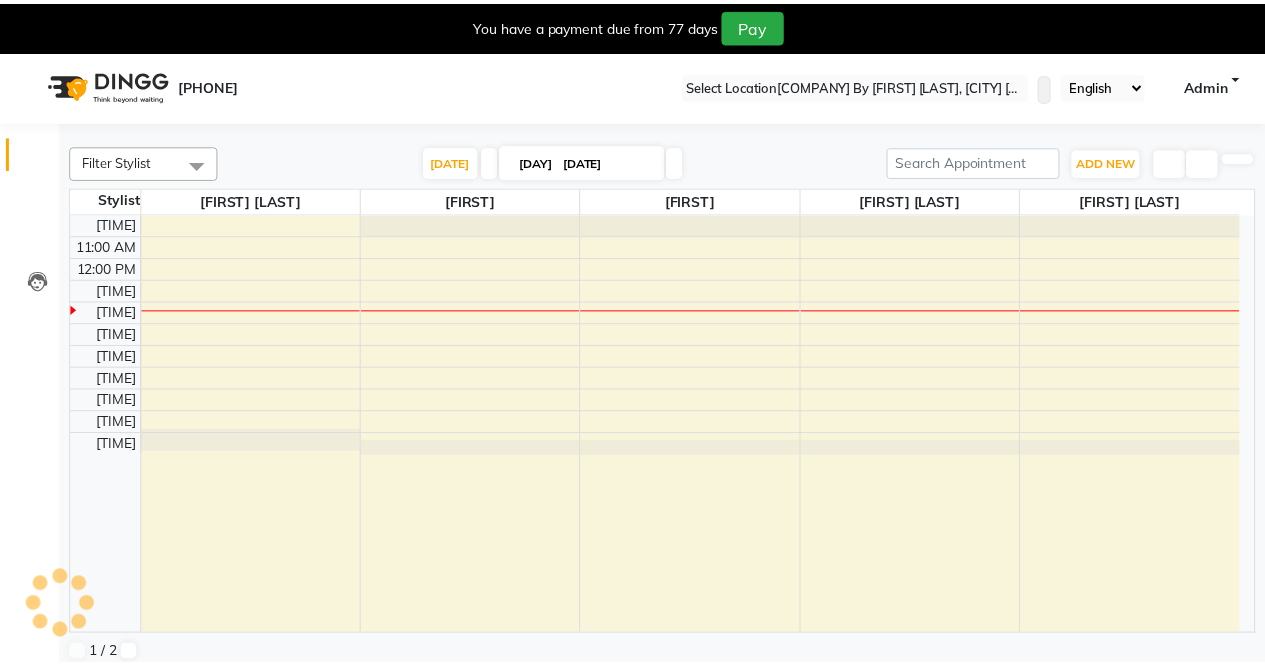 scroll, scrollTop: 0, scrollLeft: 0, axis: both 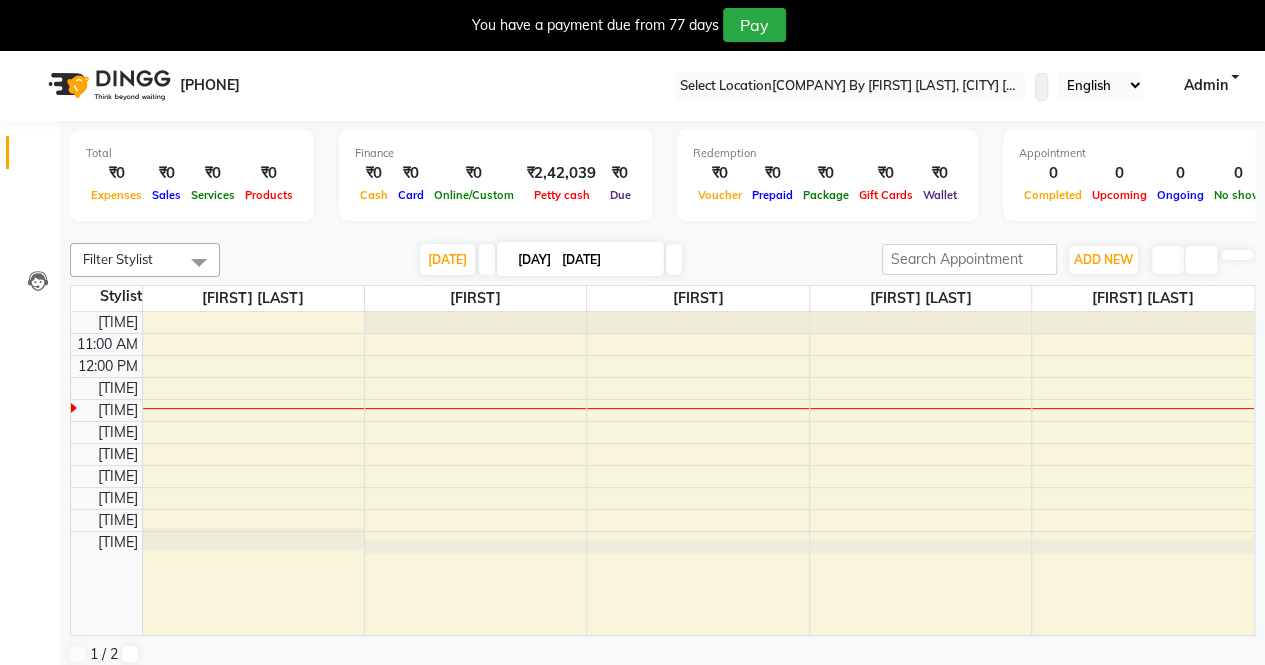 click at bounding box center [1249, 8] 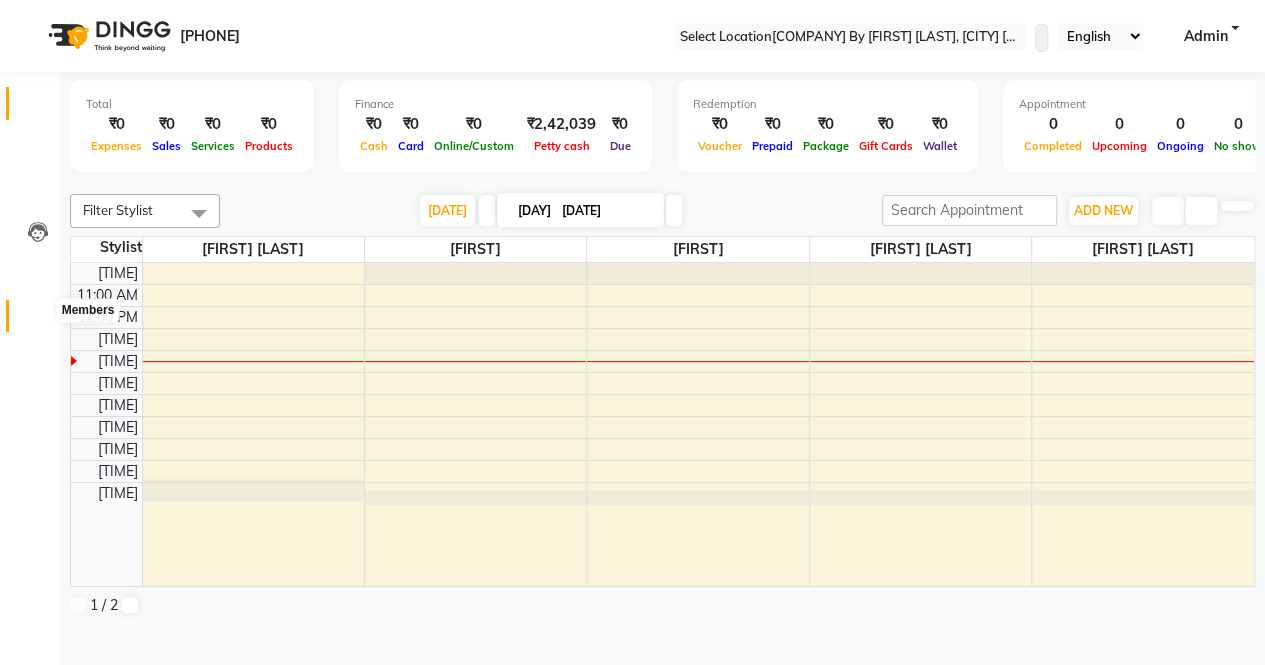 click at bounding box center (38, 321) 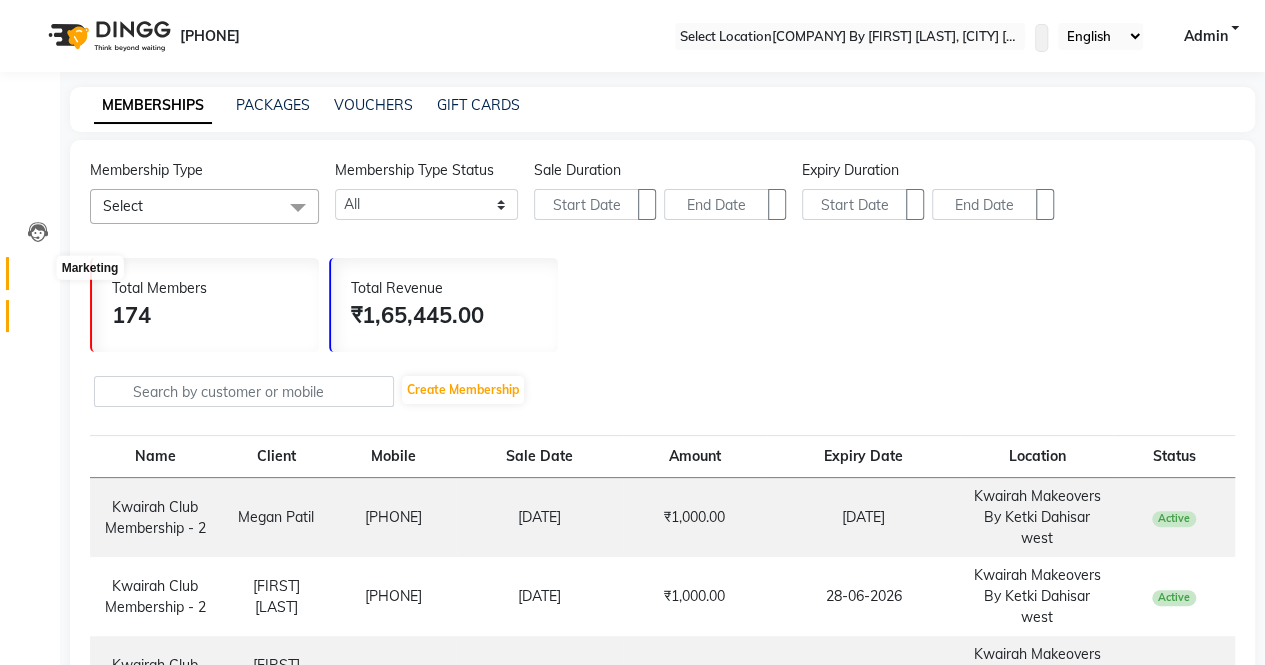 click at bounding box center (38, 278) 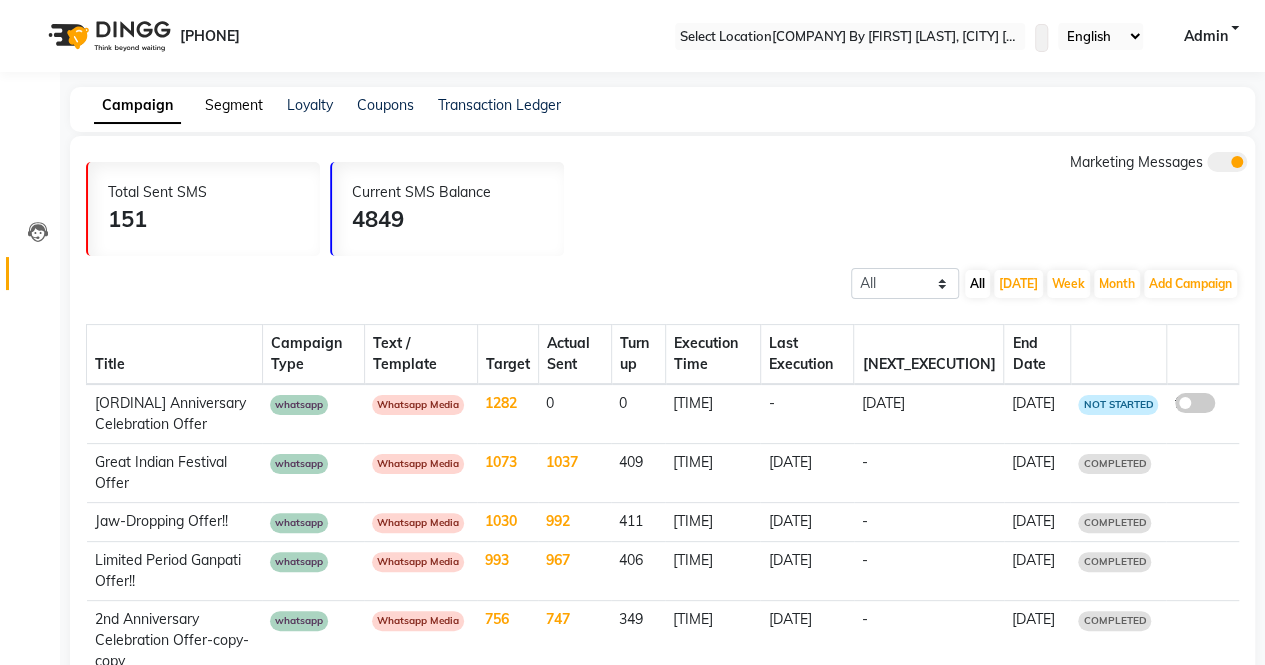 click on "Segment" at bounding box center [234, 105] 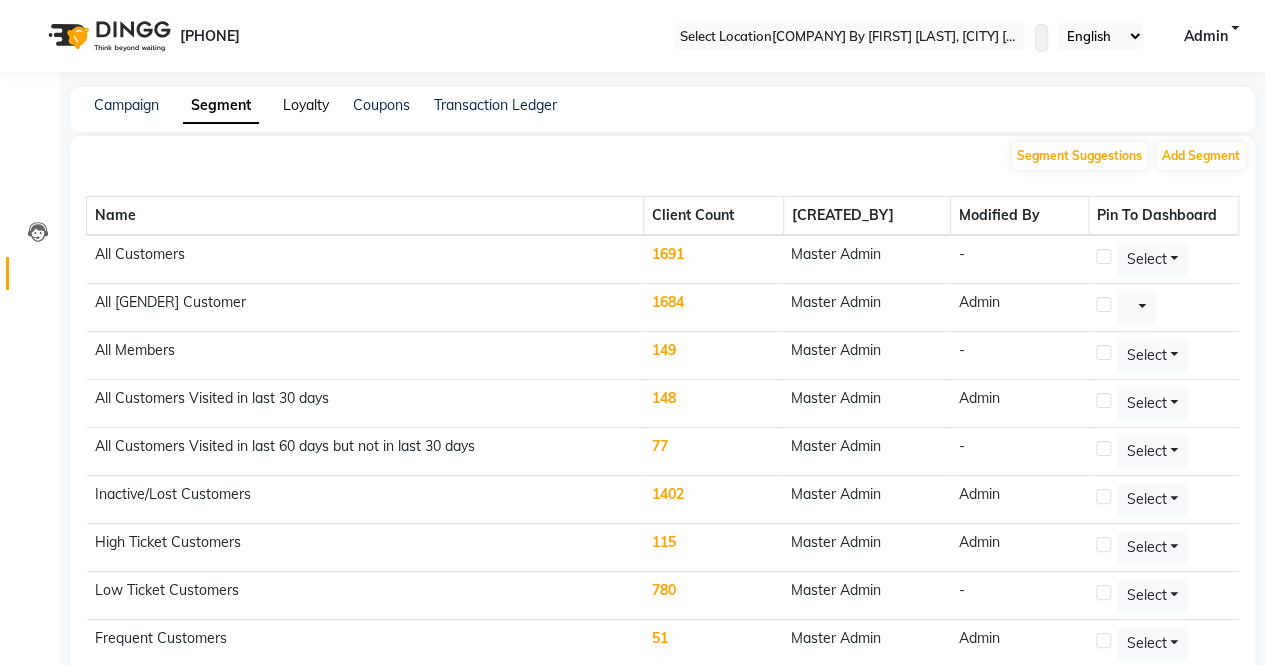 click on "Loyalty" at bounding box center (306, 105) 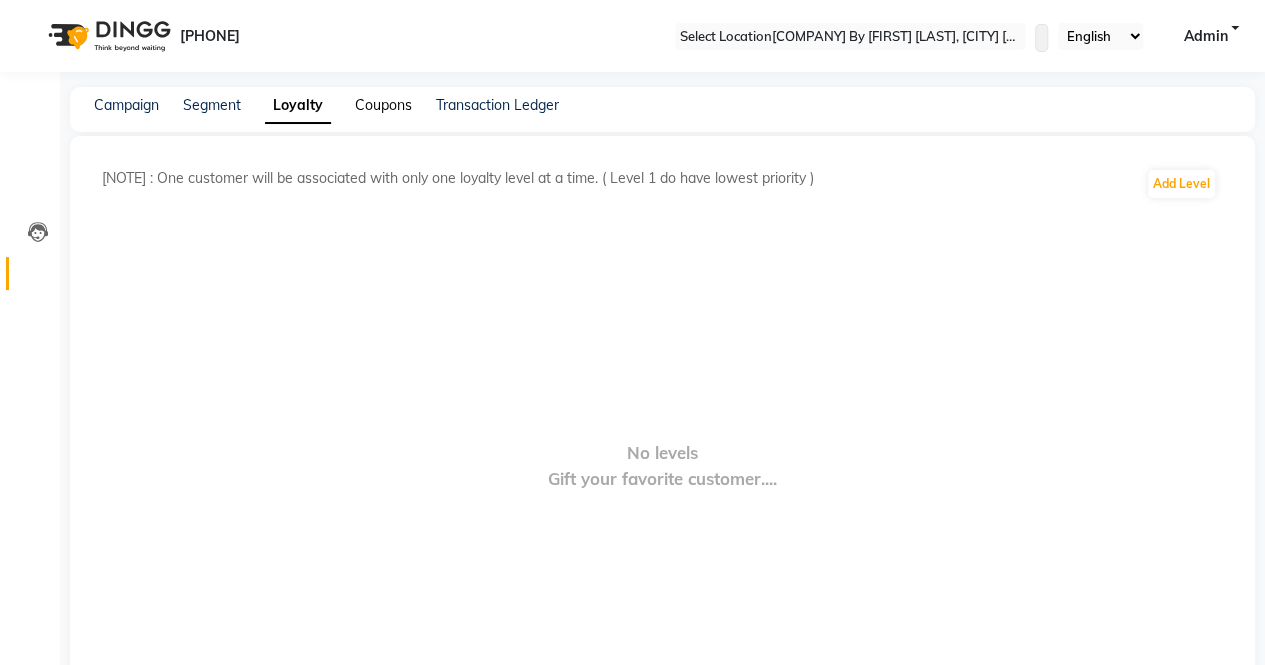 click on "Coupons" at bounding box center [383, 105] 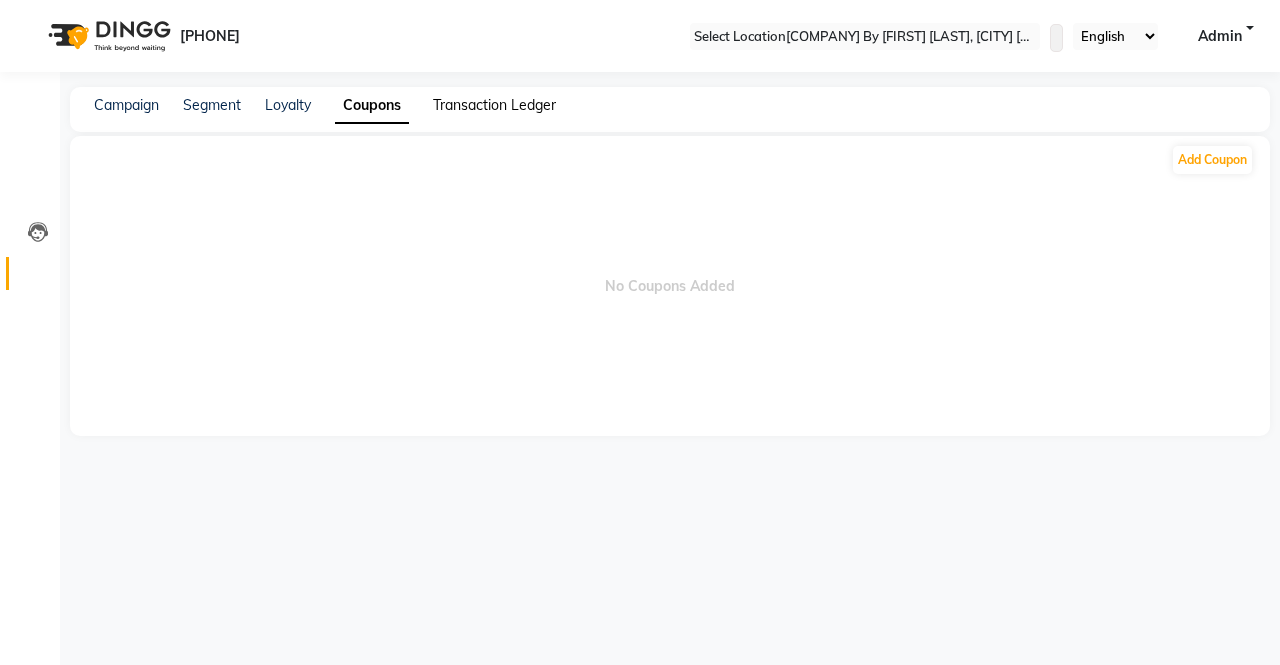 click on "Transaction Ledger" at bounding box center (494, 105) 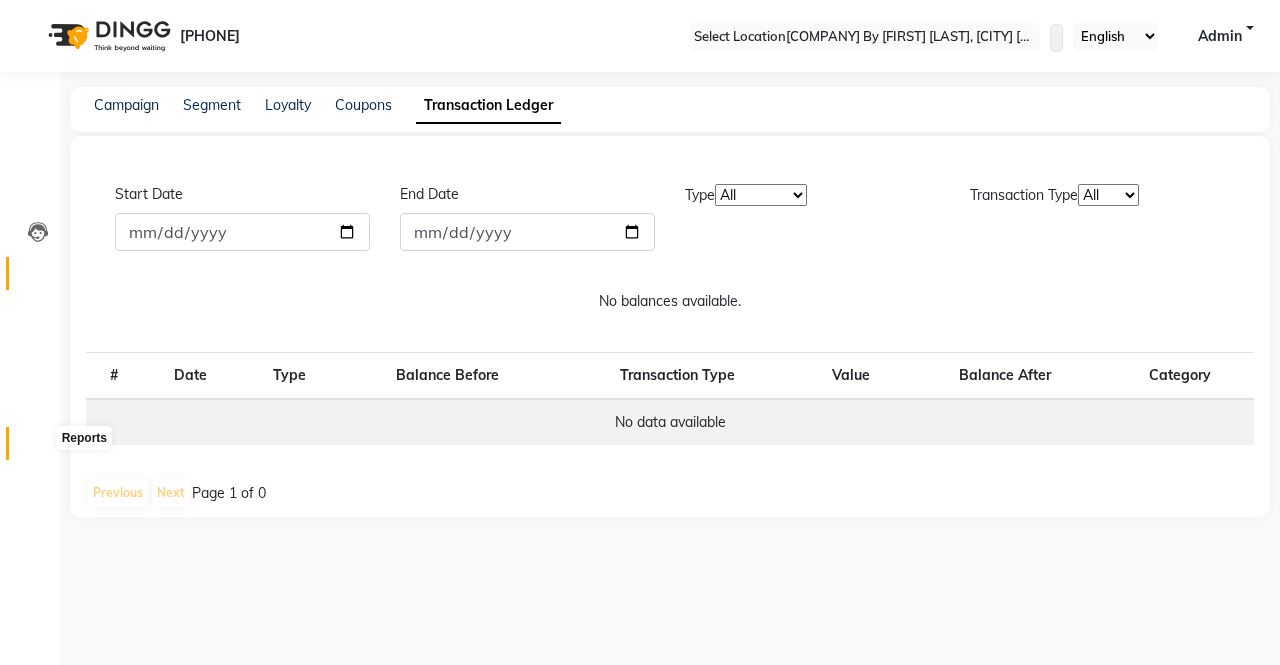 click at bounding box center (38, 448) 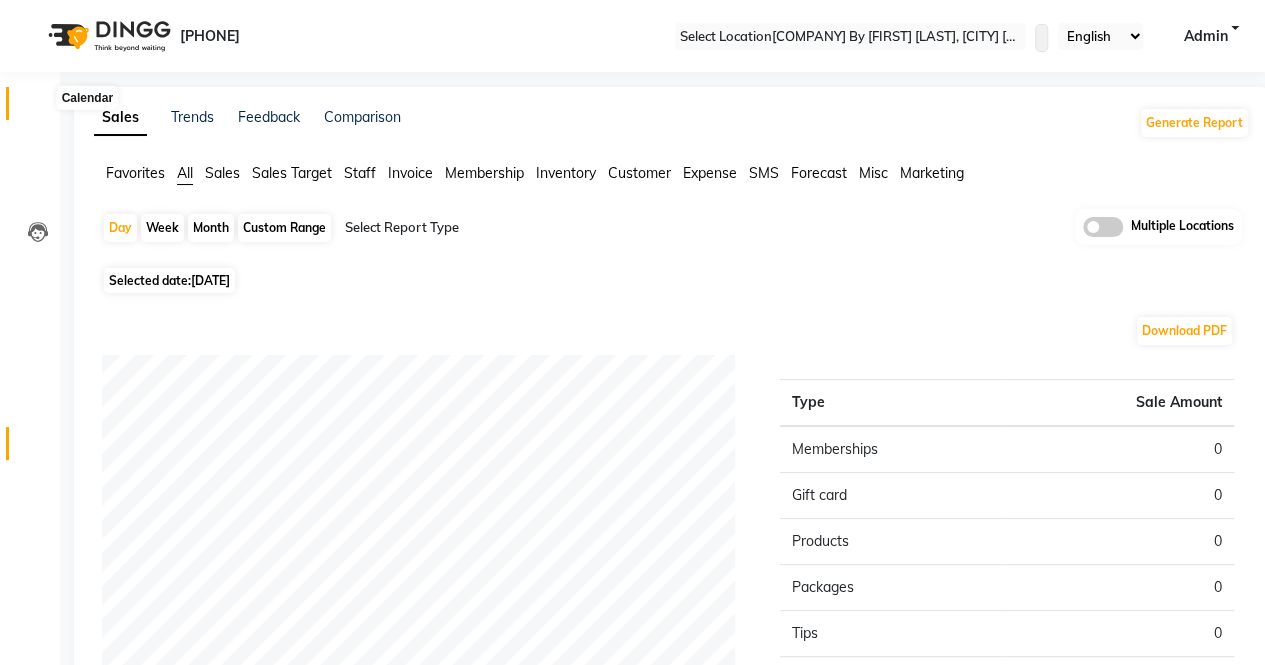 click at bounding box center (38, 108) 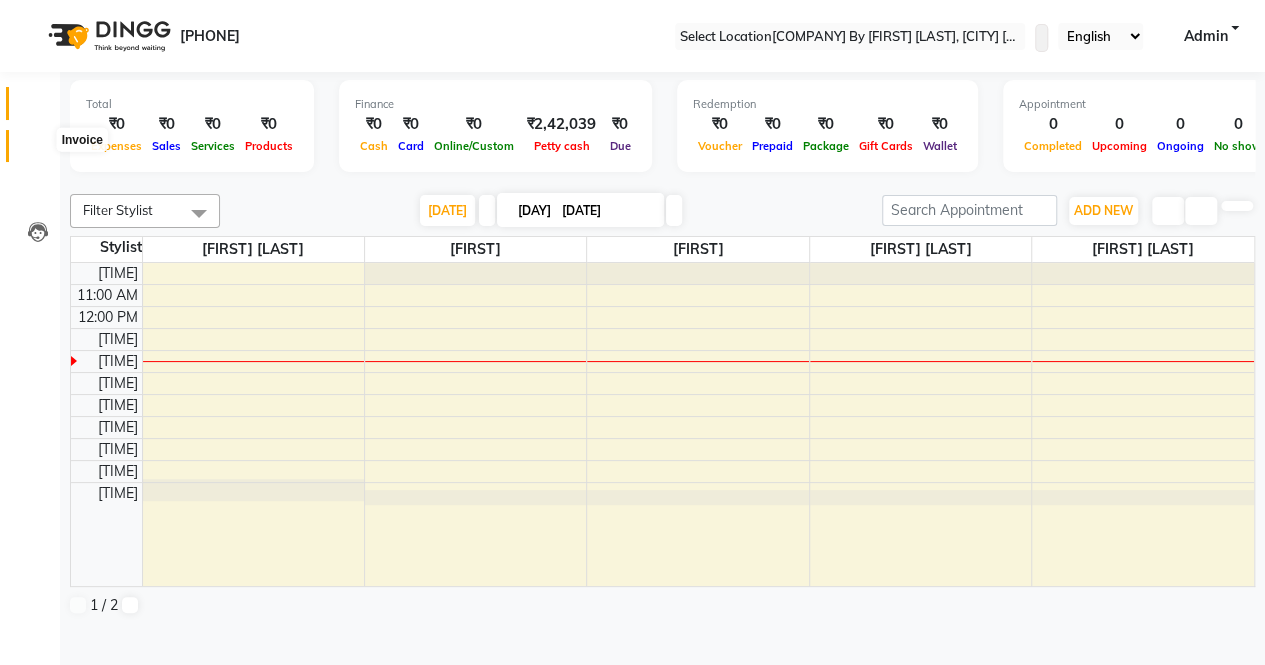 click at bounding box center [38, 151] 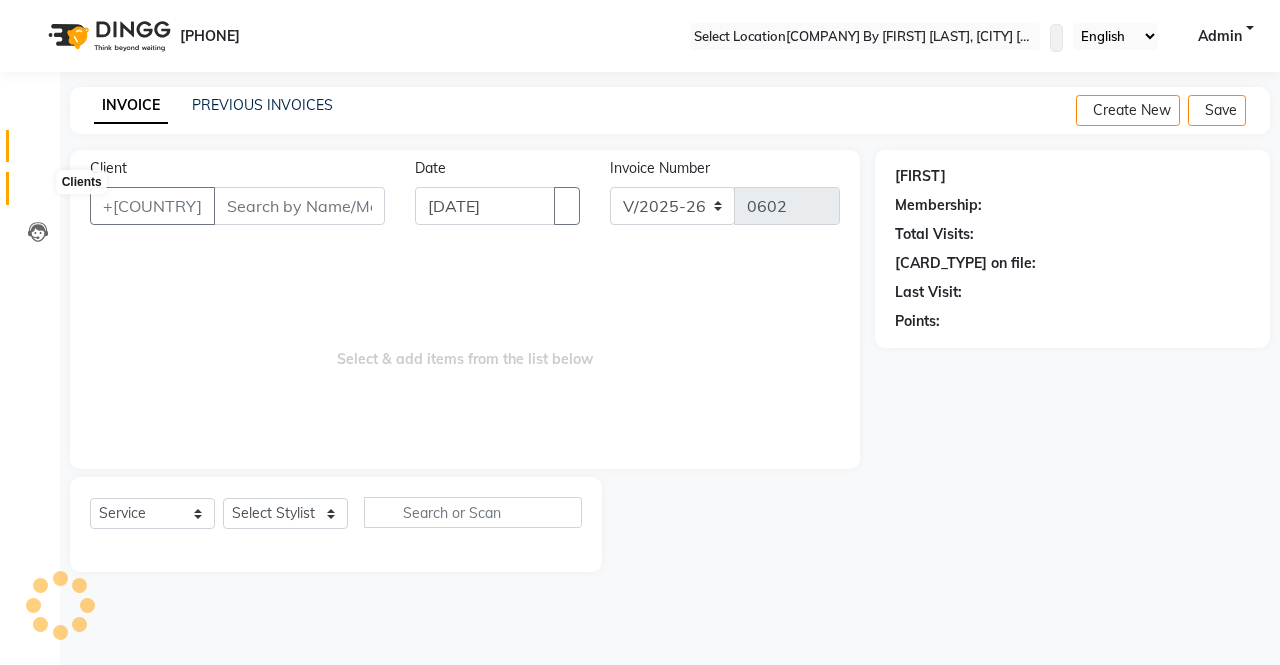 click at bounding box center [38, 193] 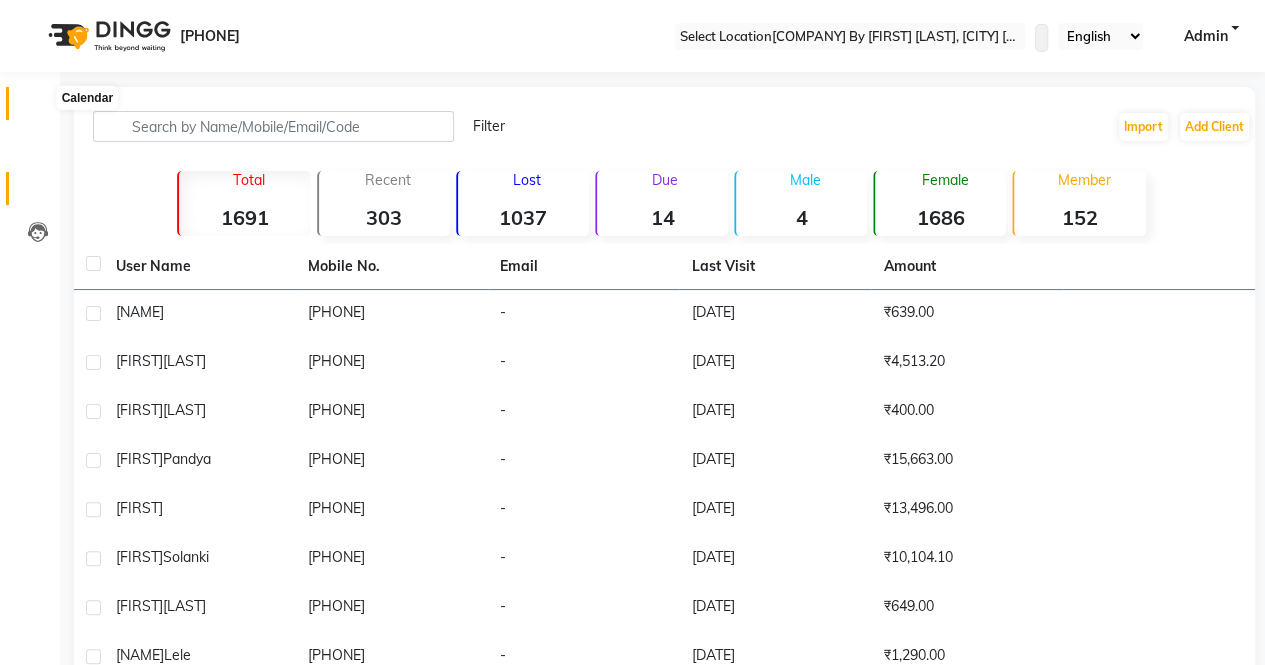 click at bounding box center (38, 108) 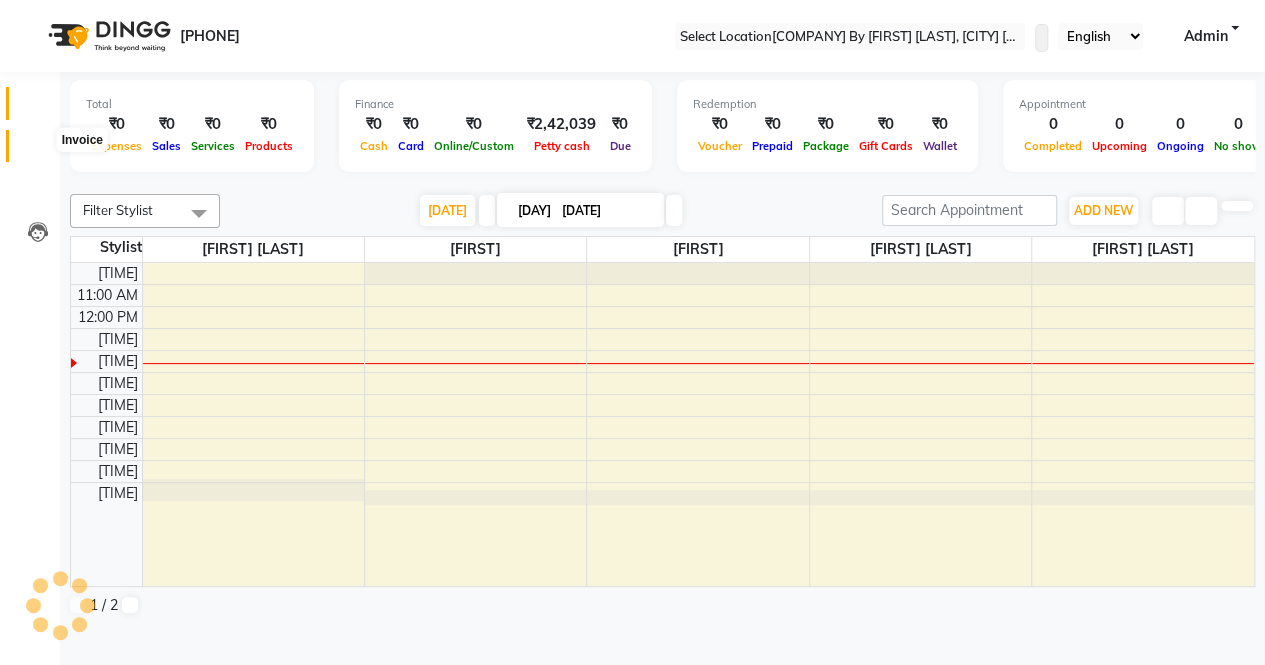 click at bounding box center [38, 151] 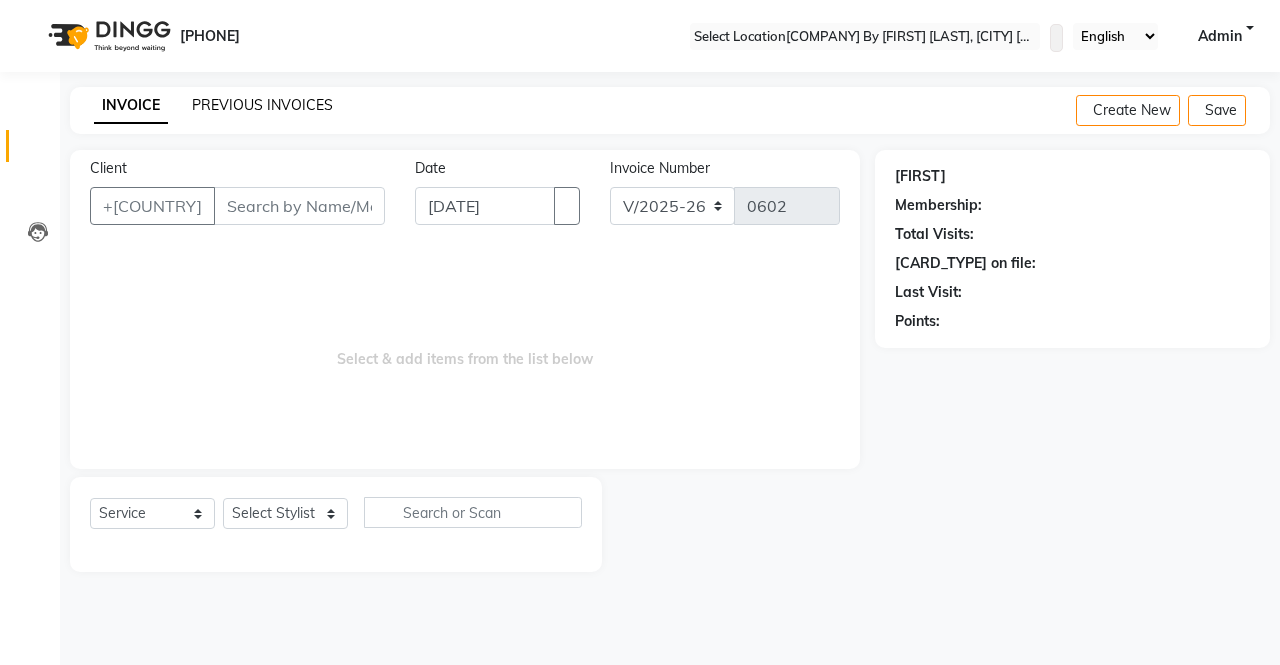 click on "PREVIOUS INVOICES" at bounding box center (262, 105) 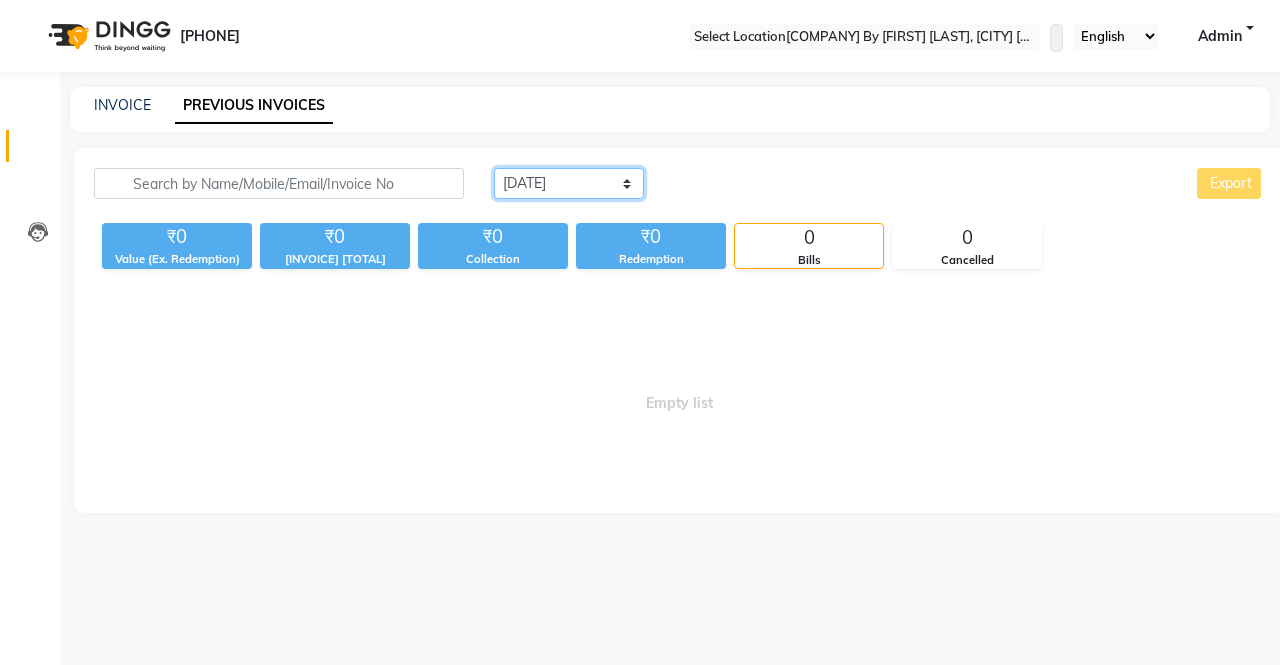 click on "Today Yesterday Custom Range" at bounding box center [569, 183] 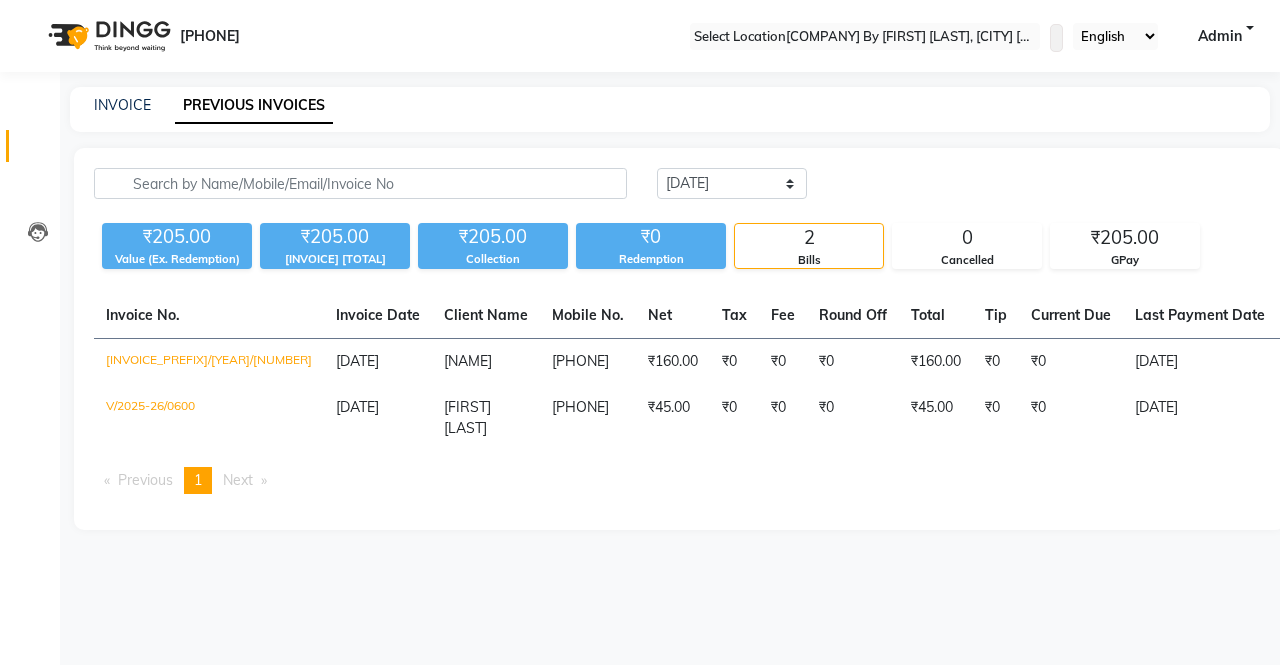 click at bounding box center [865, 37] 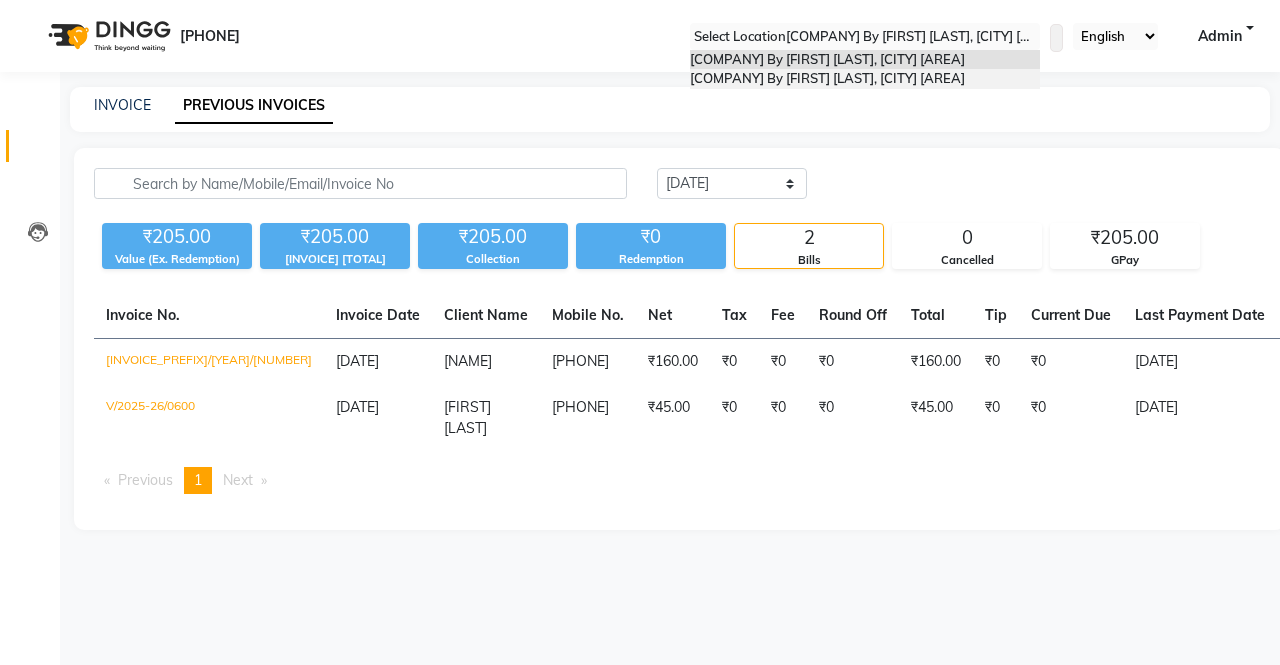 click on "Kwairah Makeovers By Ketki, Dahisar East" at bounding box center (827, 78) 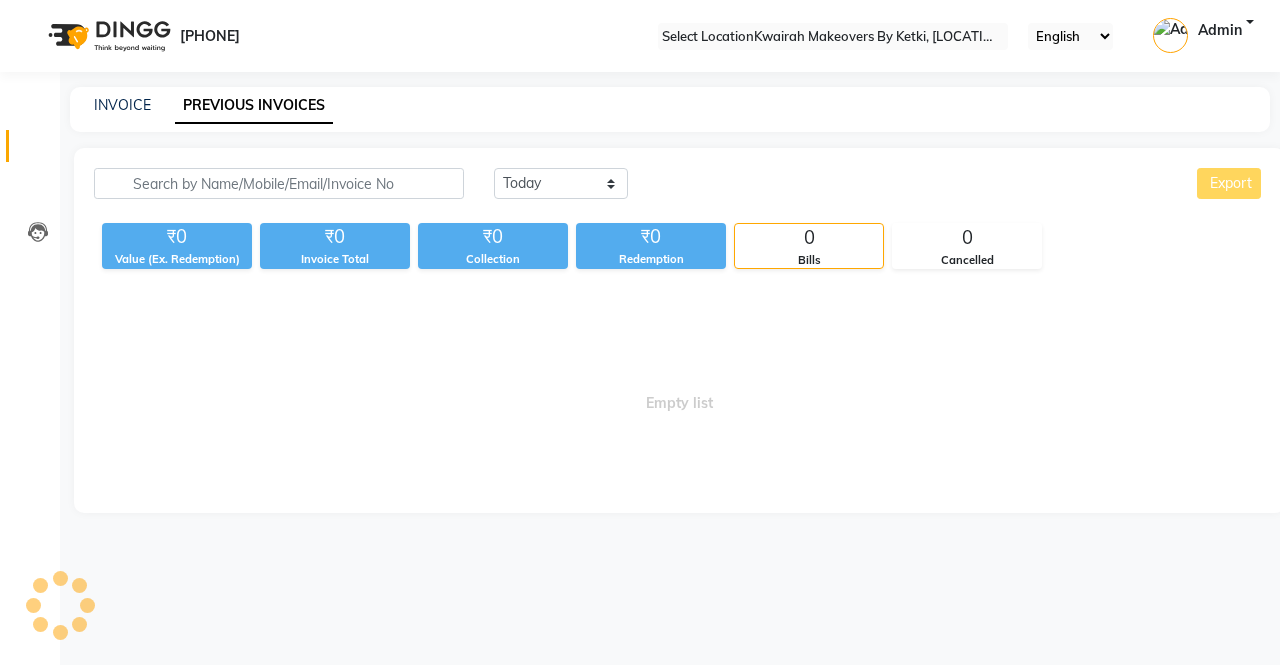 scroll, scrollTop: 0, scrollLeft: 0, axis: both 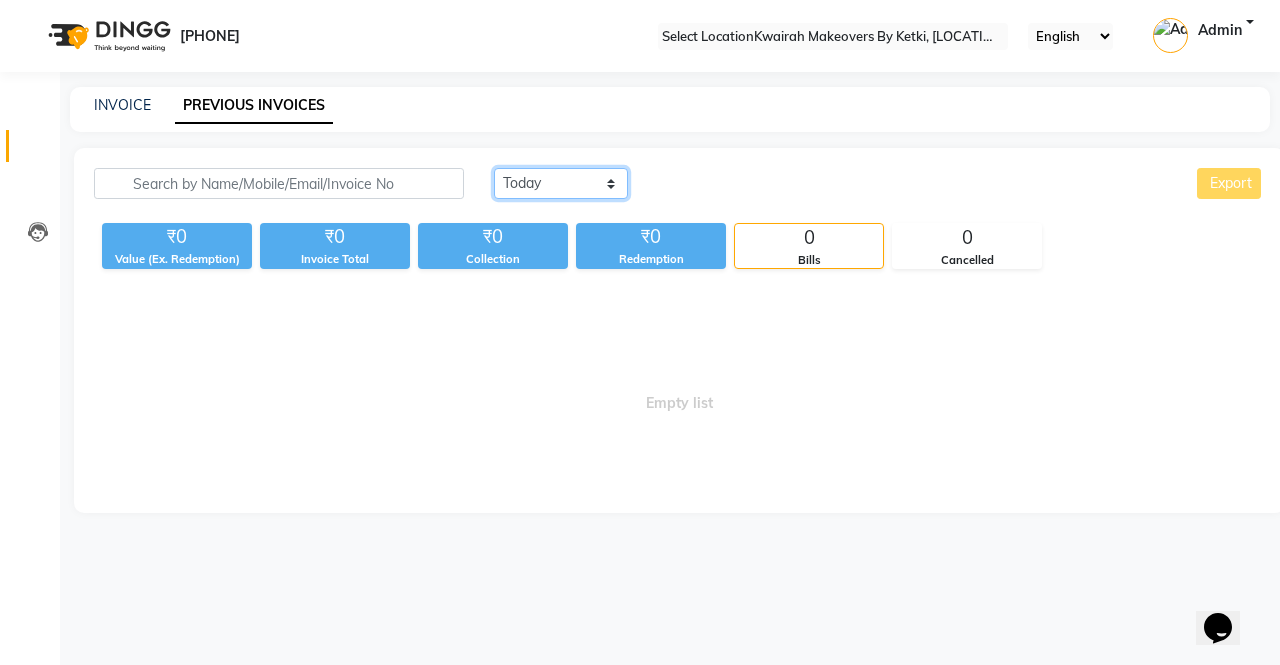 click on "Today Yesterday Custom Range" at bounding box center (561, 183) 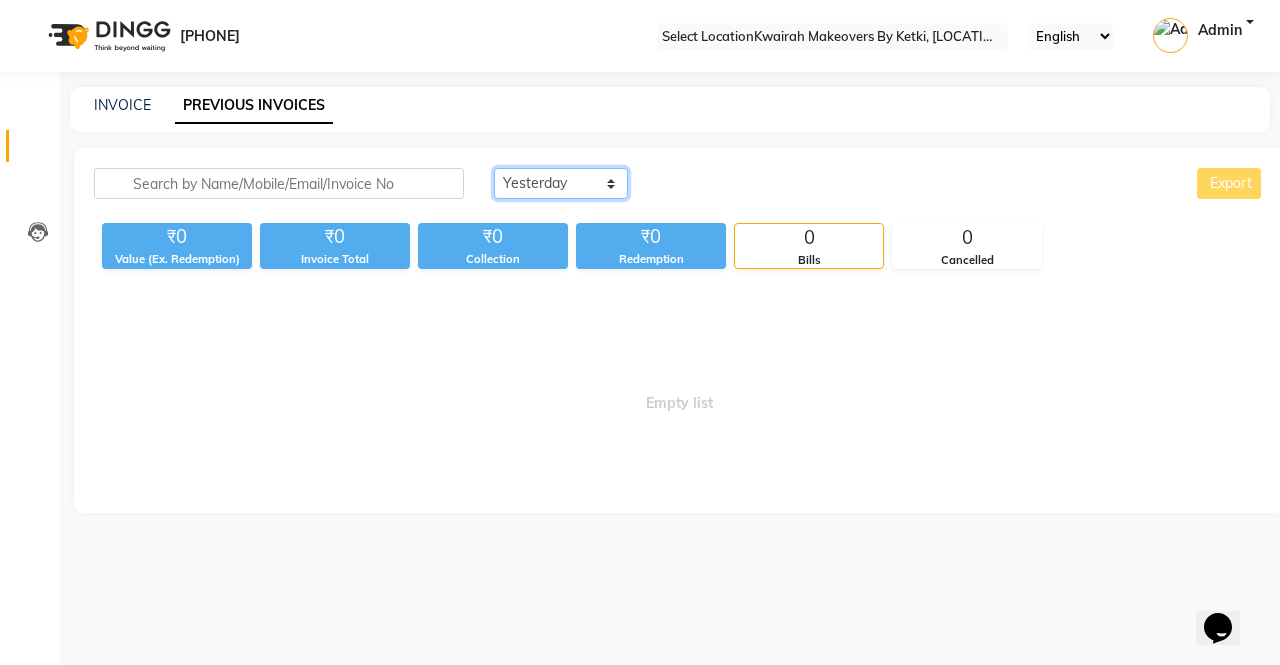 click on "Today Yesterday Custom Range" at bounding box center (561, 183) 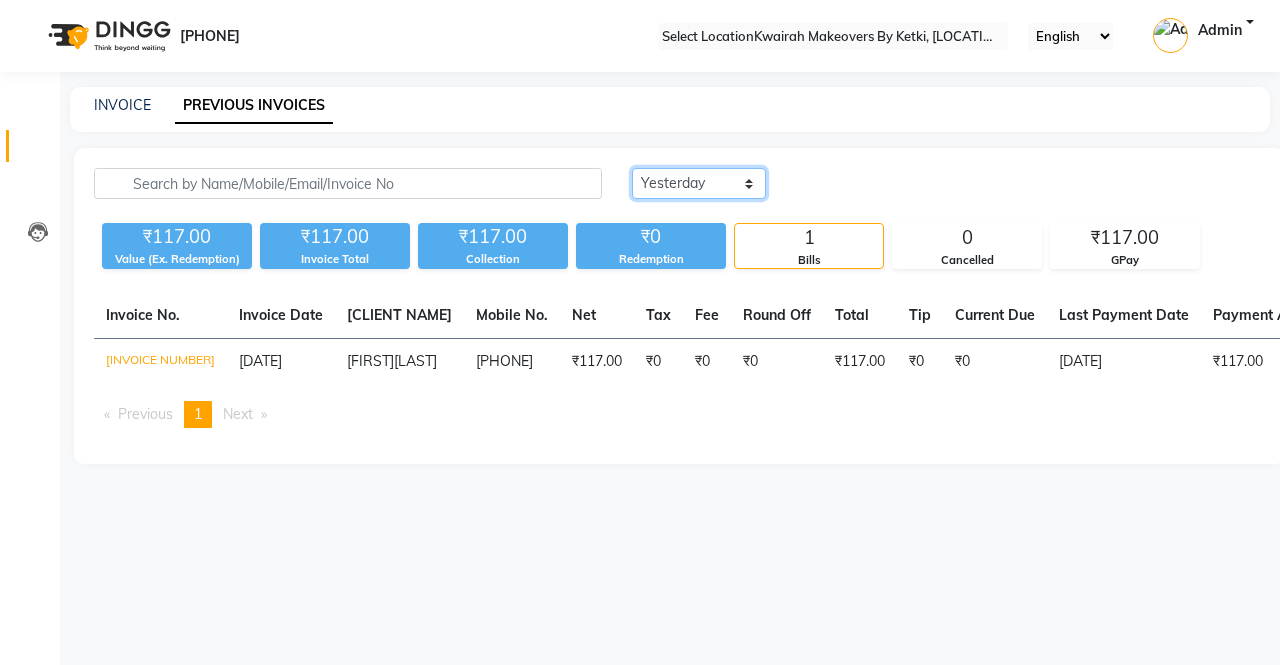 scroll, scrollTop: 0, scrollLeft: 0, axis: both 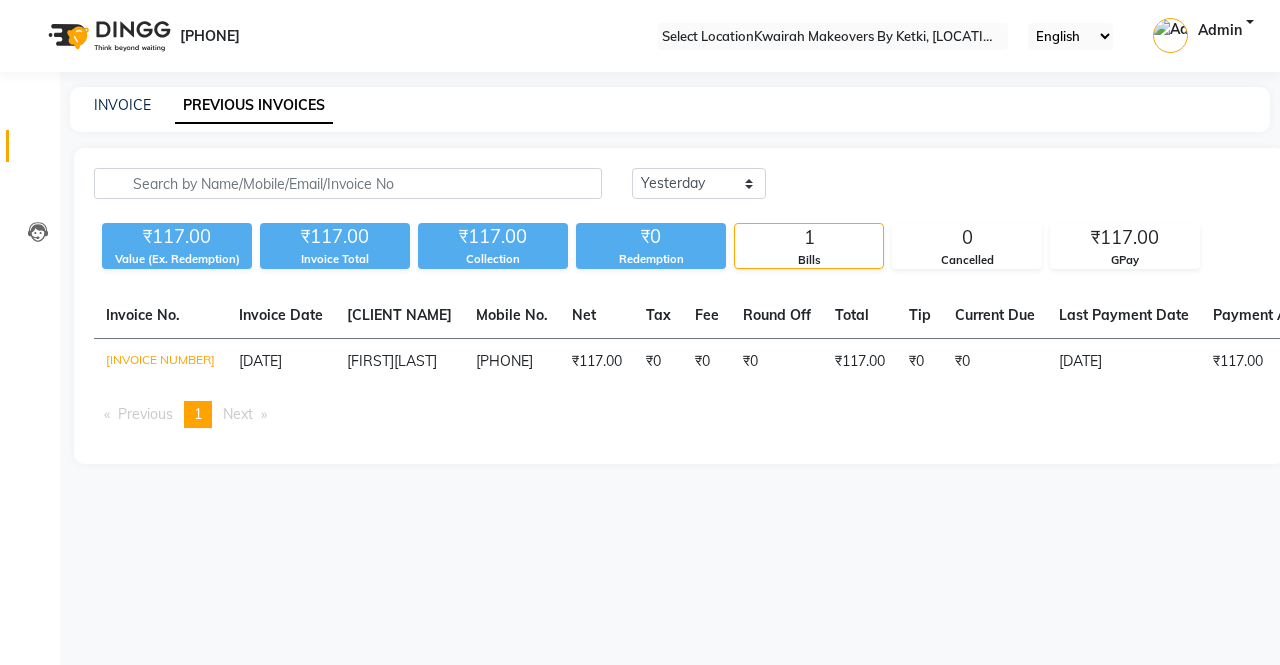 click at bounding box center (833, 37) 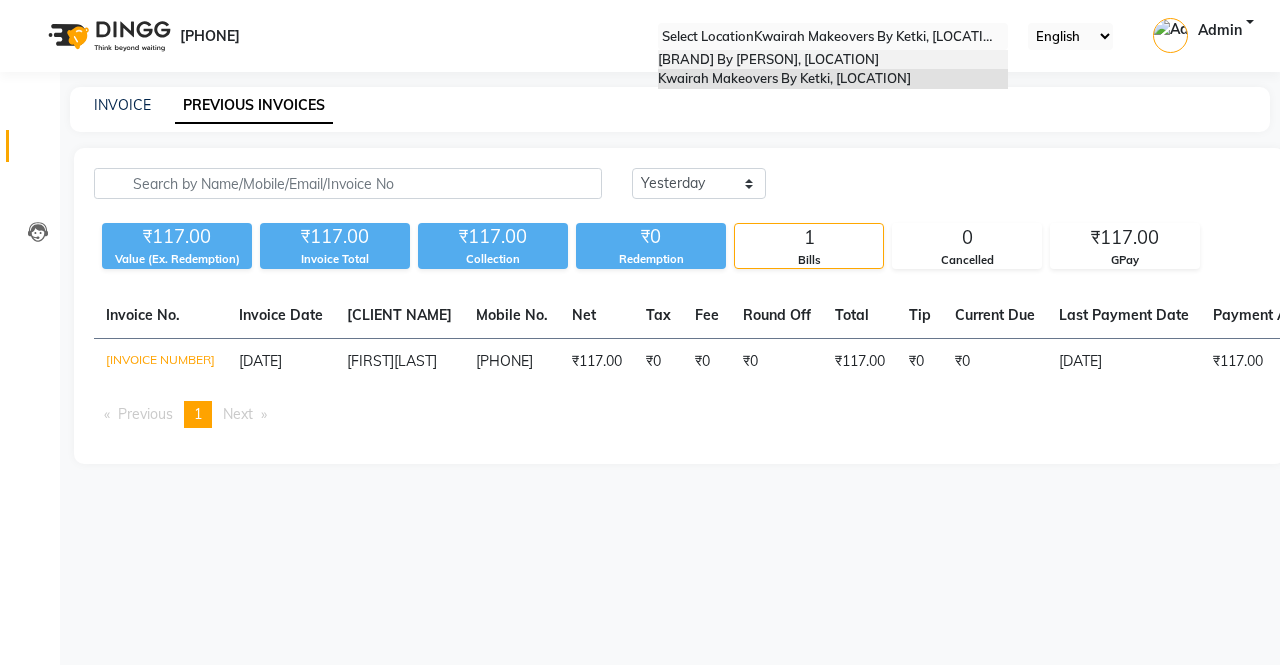 click on "[BUSINESS_NAME], [AREA]" at bounding box center (768, 59) 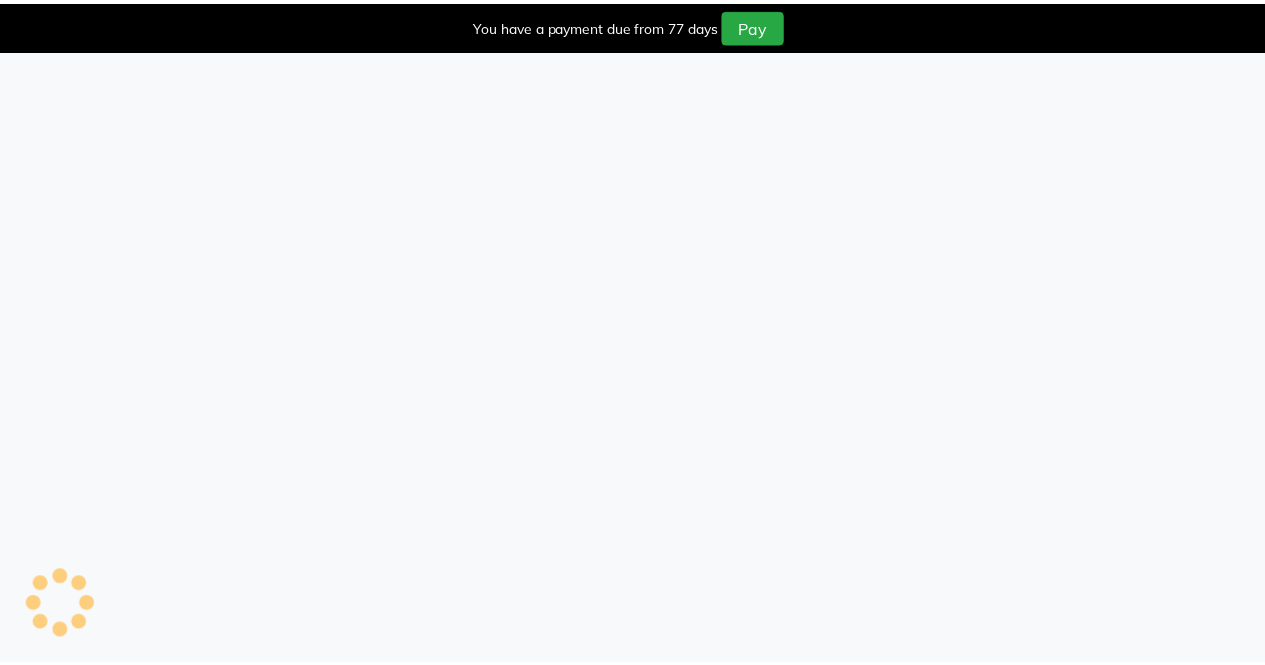 scroll, scrollTop: 0, scrollLeft: 0, axis: both 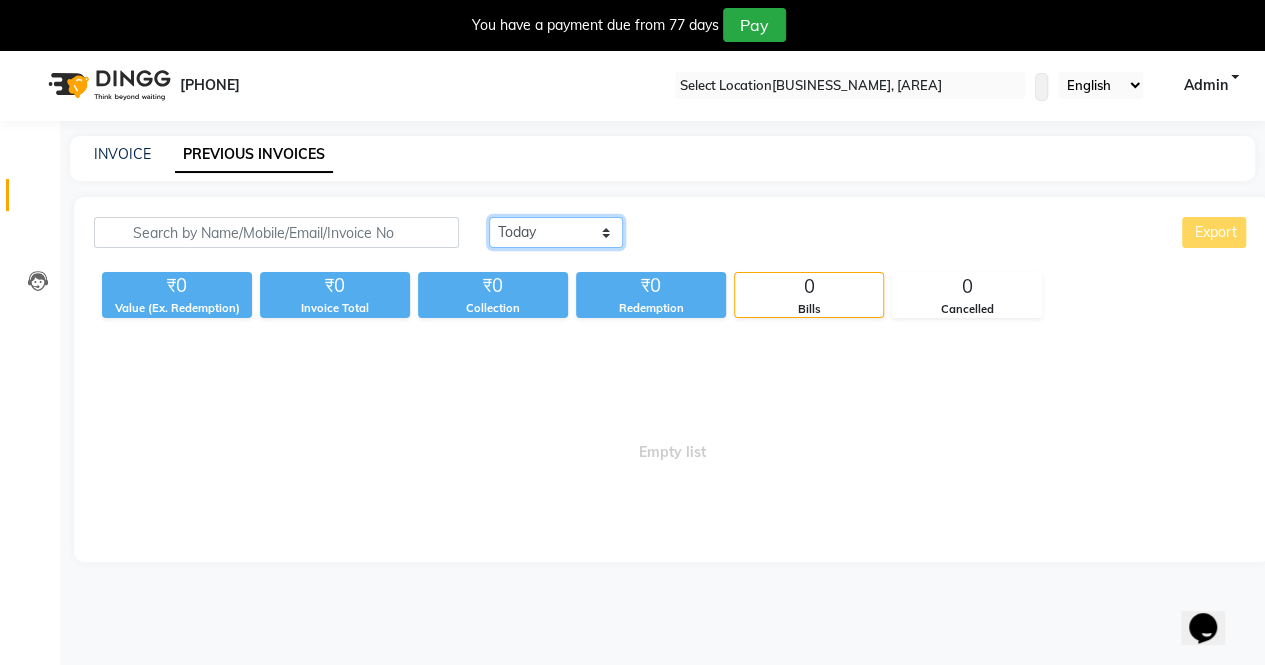 click on "Today Yesterday Custom Range" at bounding box center (556, 232) 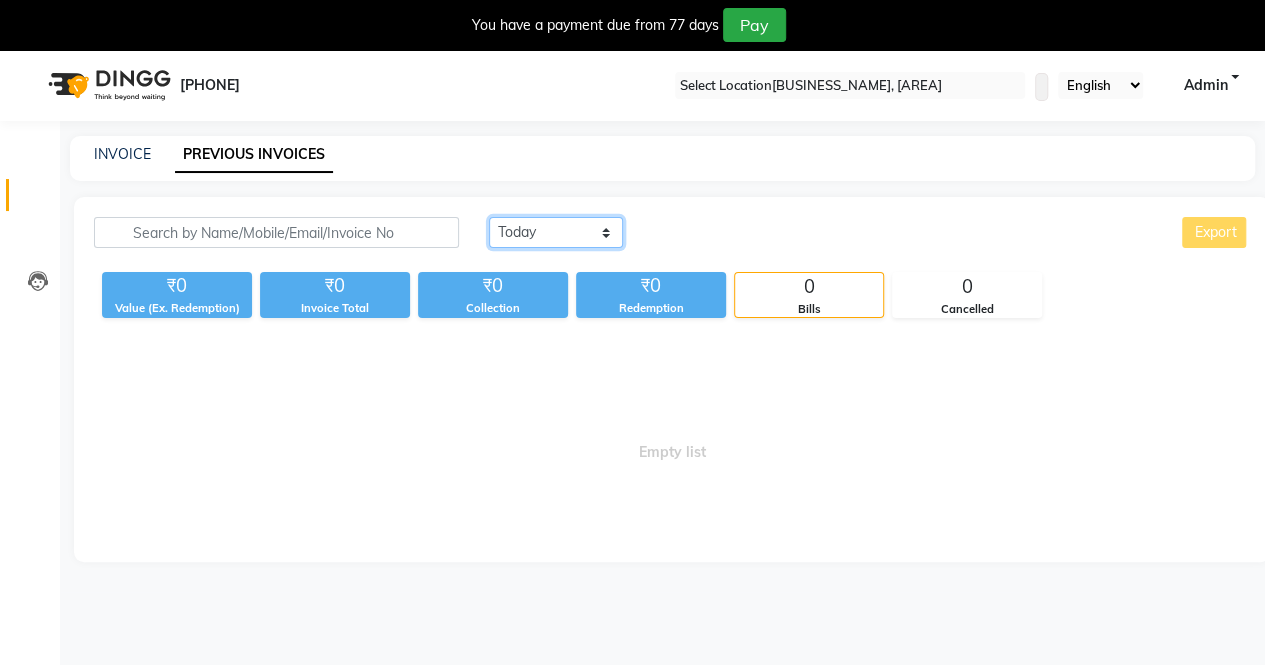 select on "yesterday" 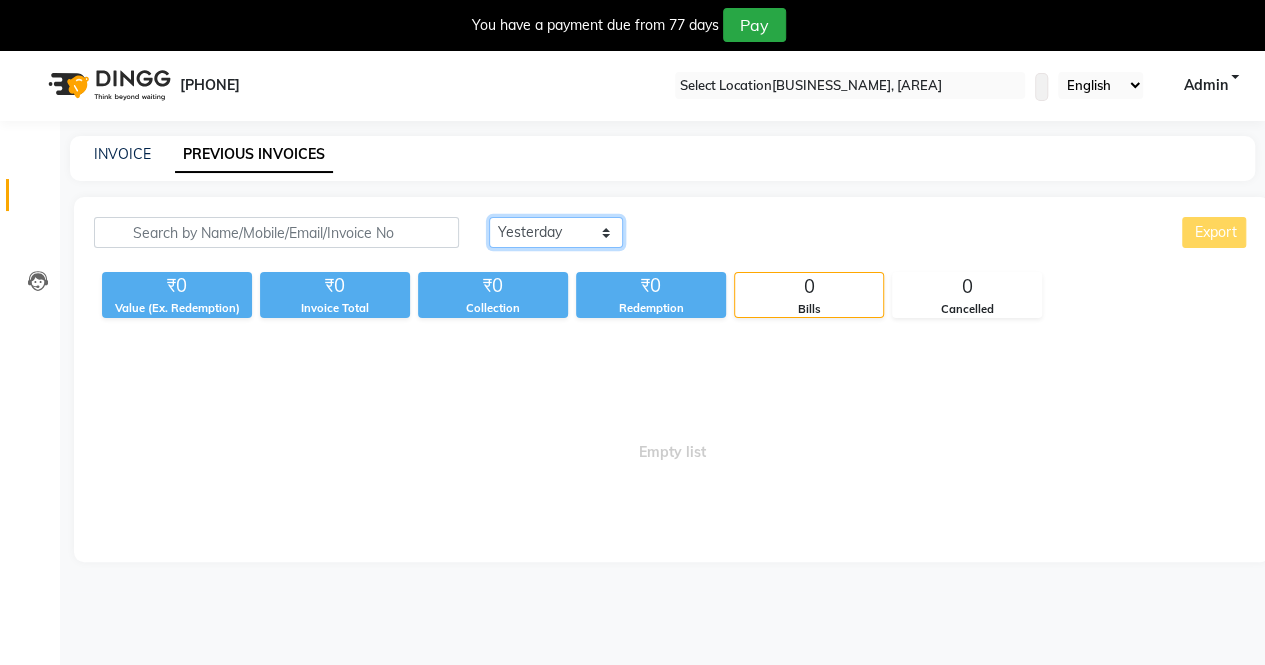 click on "Today Yesterday Custom Range" at bounding box center [556, 232] 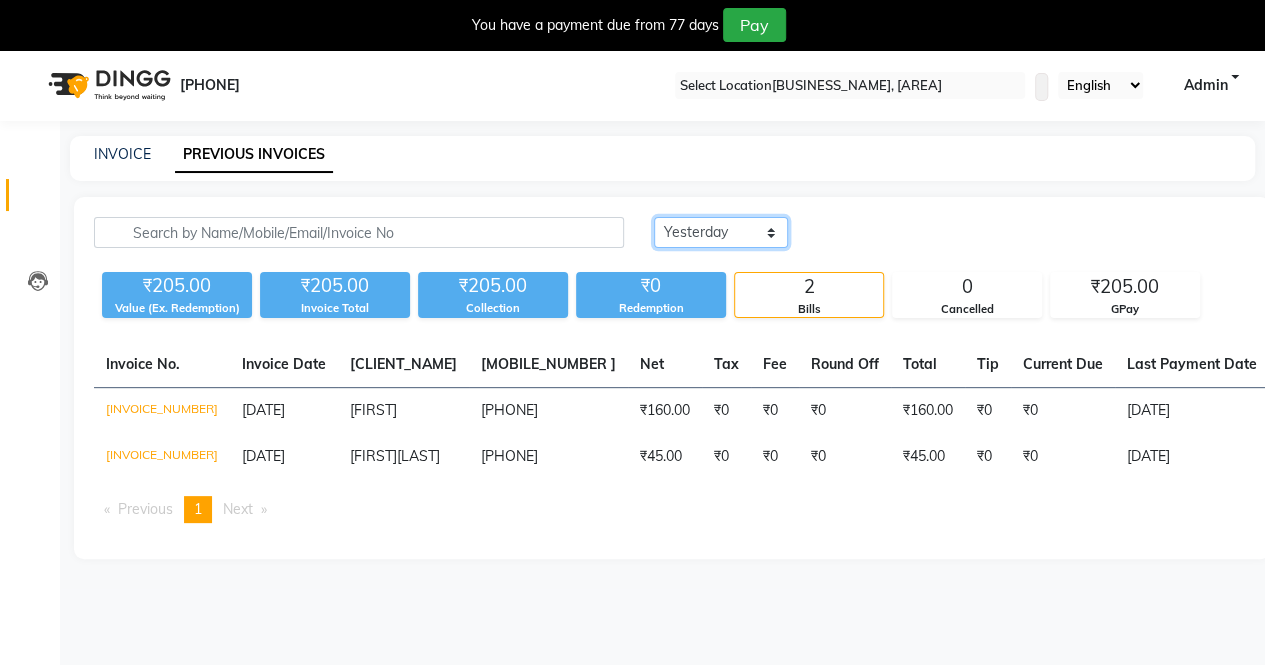 scroll, scrollTop: 0, scrollLeft: 0, axis: both 